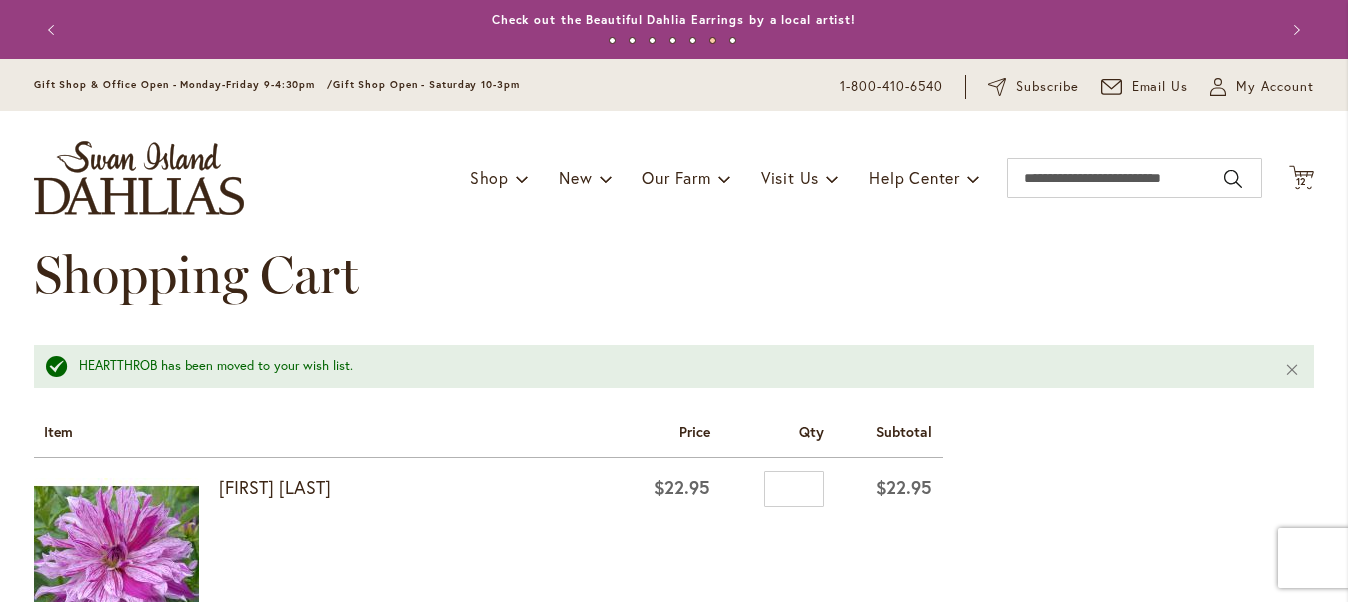 scroll, scrollTop: 0, scrollLeft: 0, axis: both 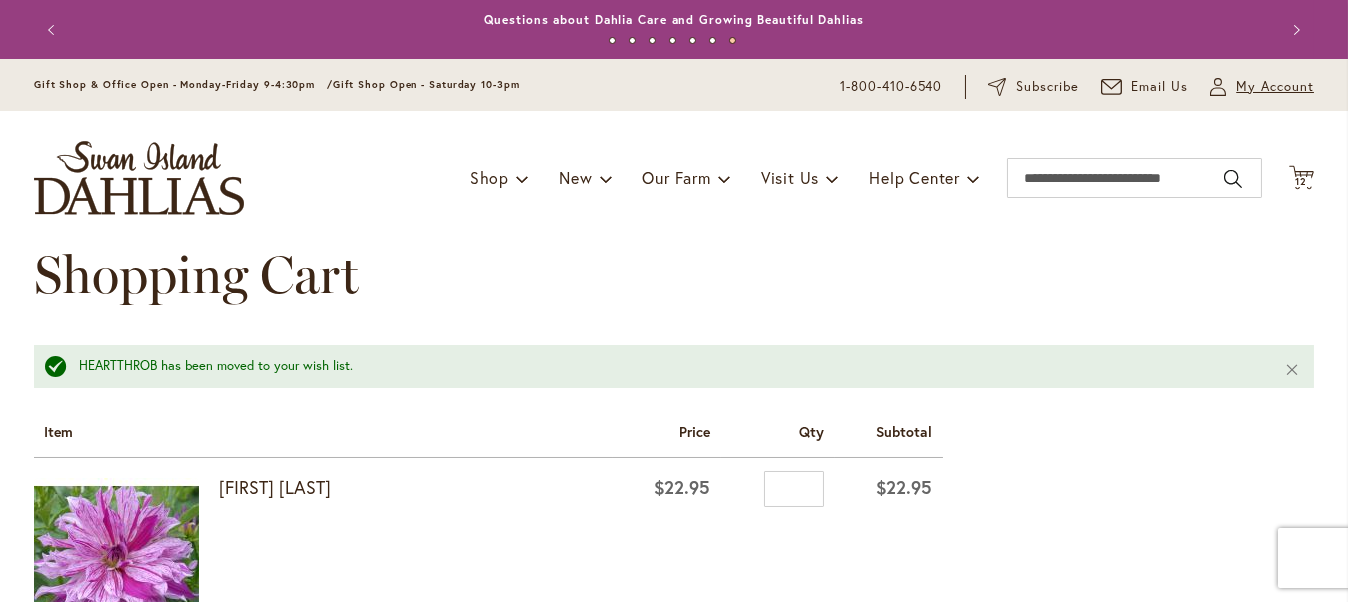 type on "**********" 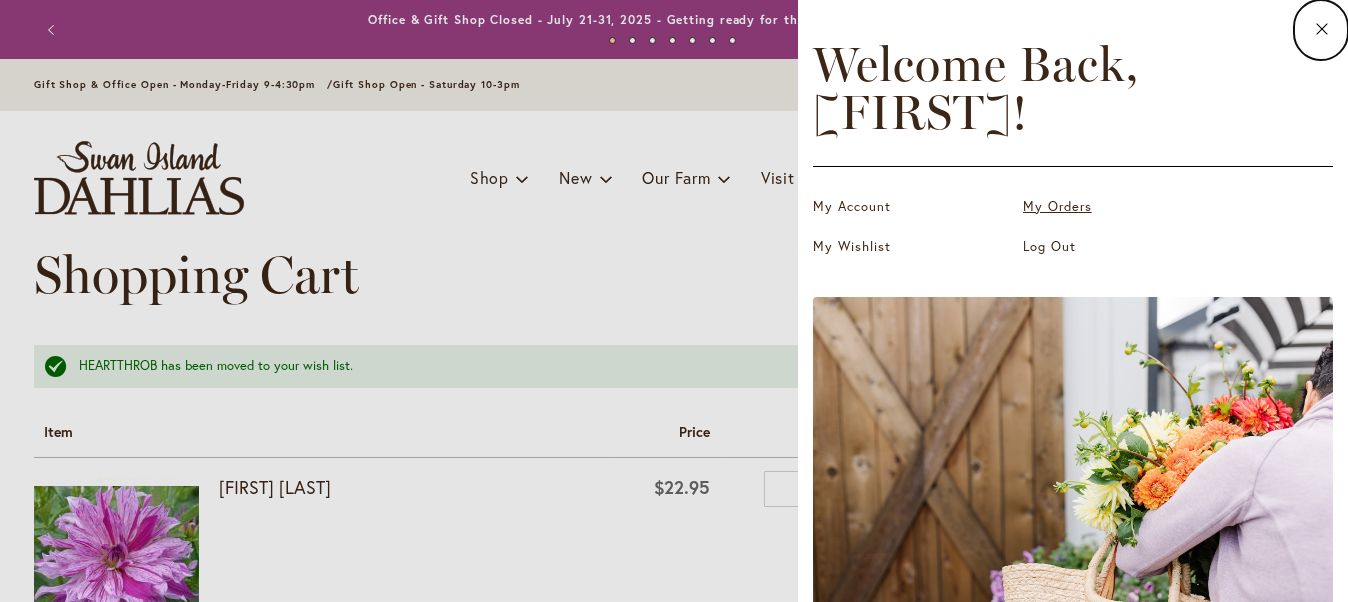 click on "My Orders" at bounding box center [1123, 207] 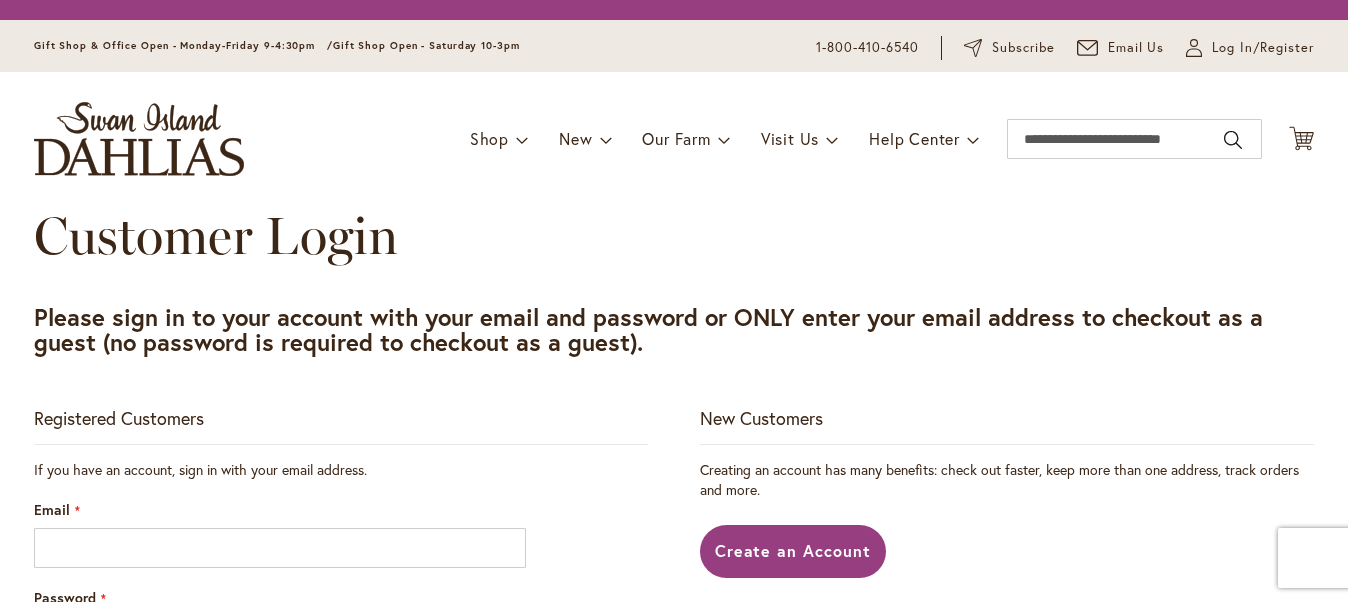 scroll, scrollTop: 0, scrollLeft: 0, axis: both 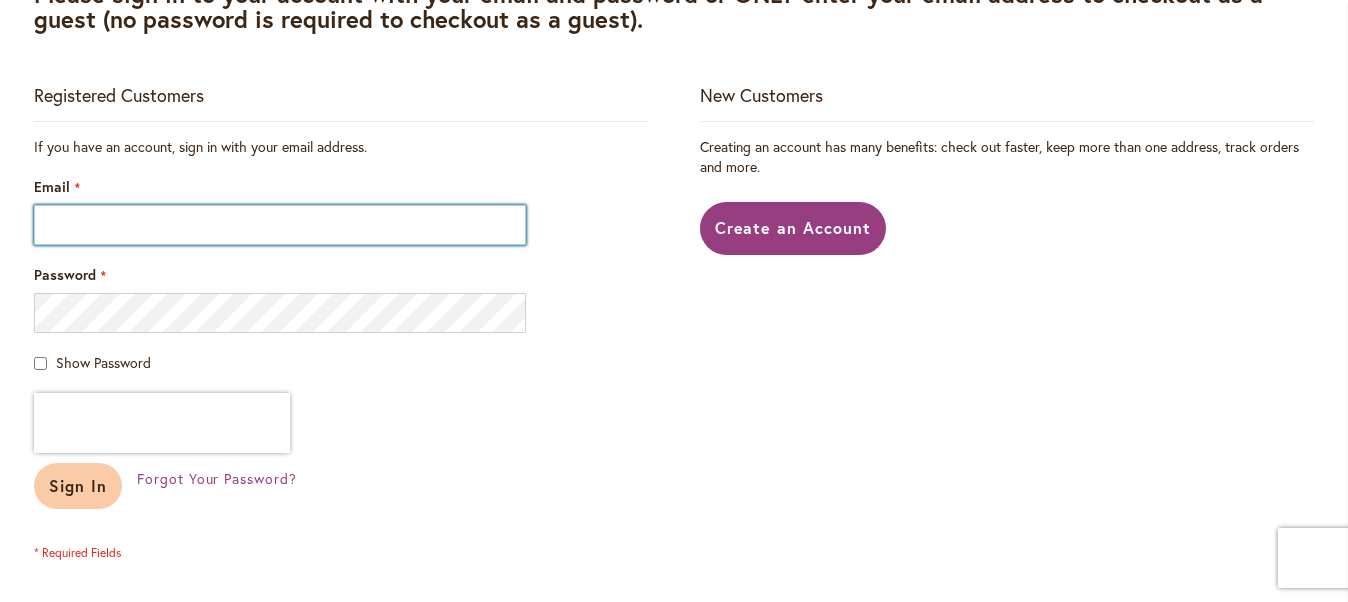 type on "**********" 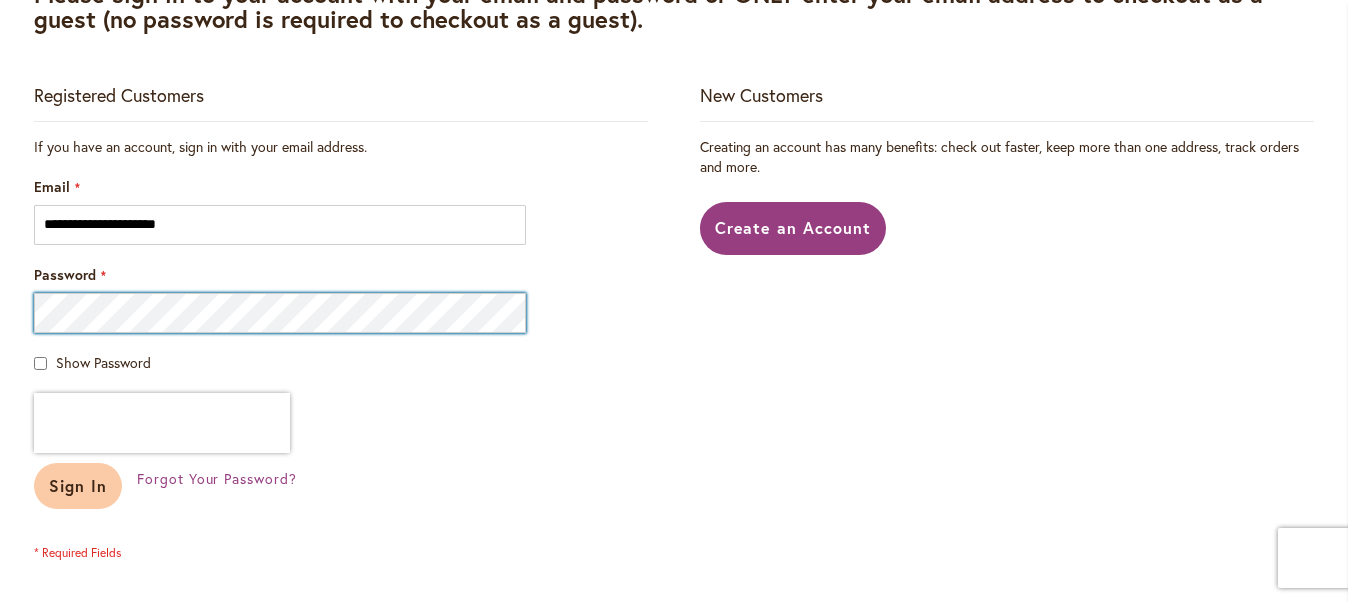 type on "**********" 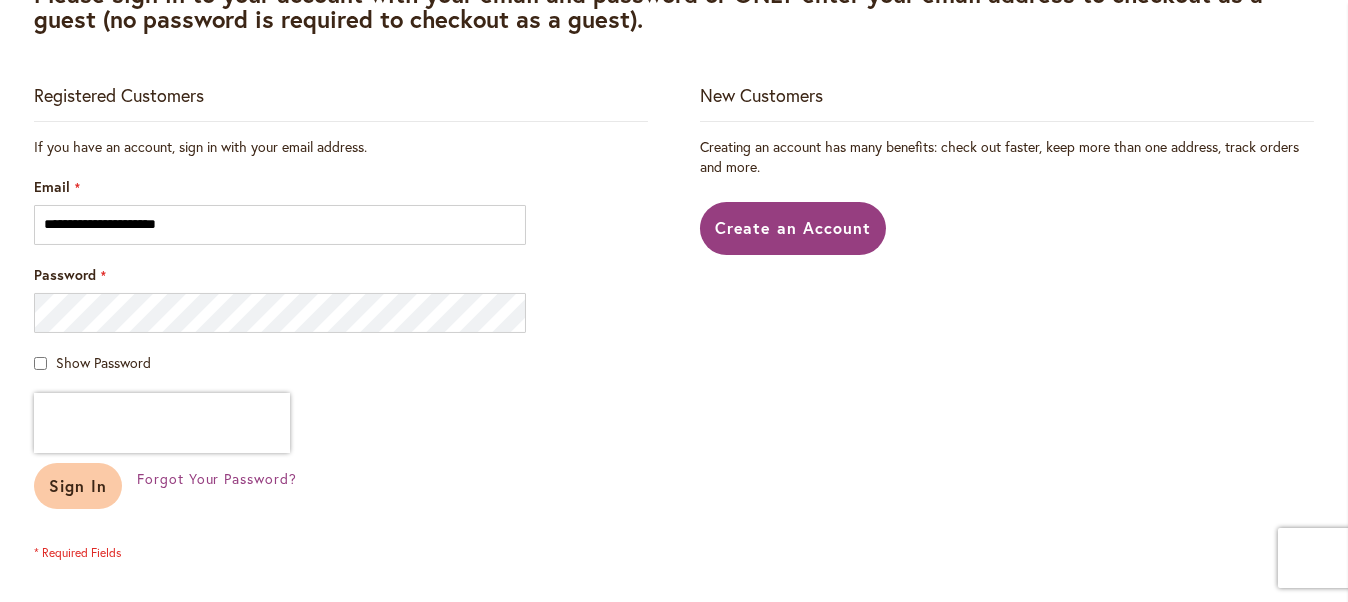 click on "Sign In" at bounding box center (78, 485) 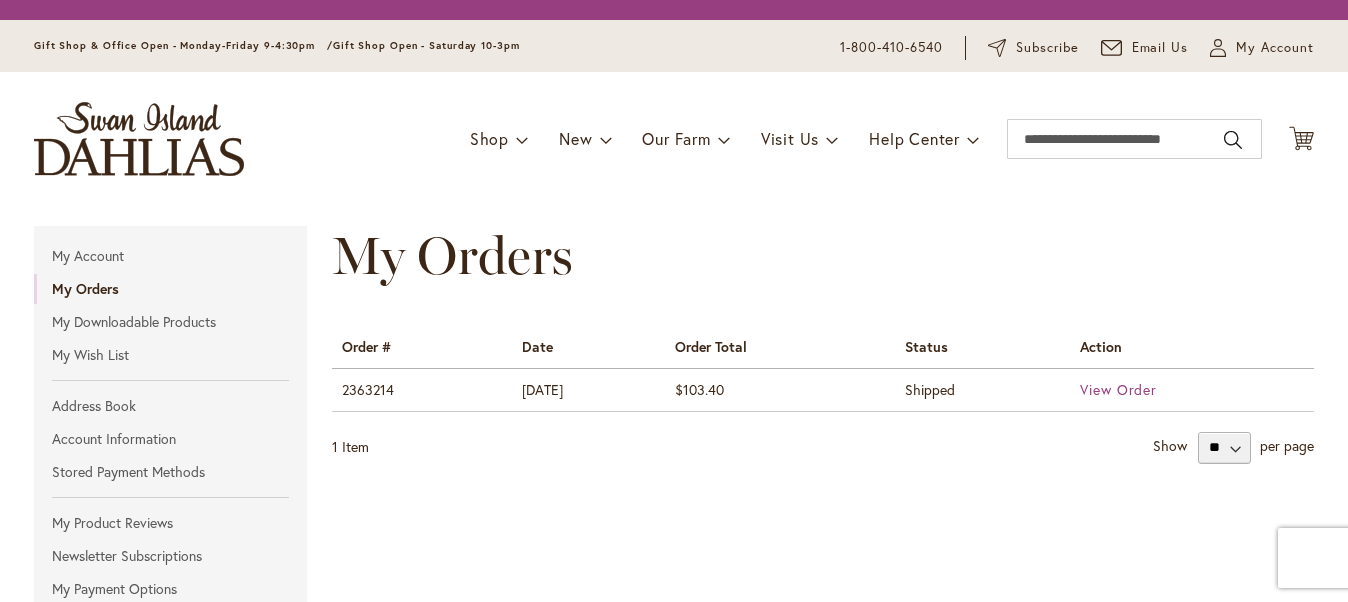 scroll, scrollTop: 0, scrollLeft: 0, axis: both 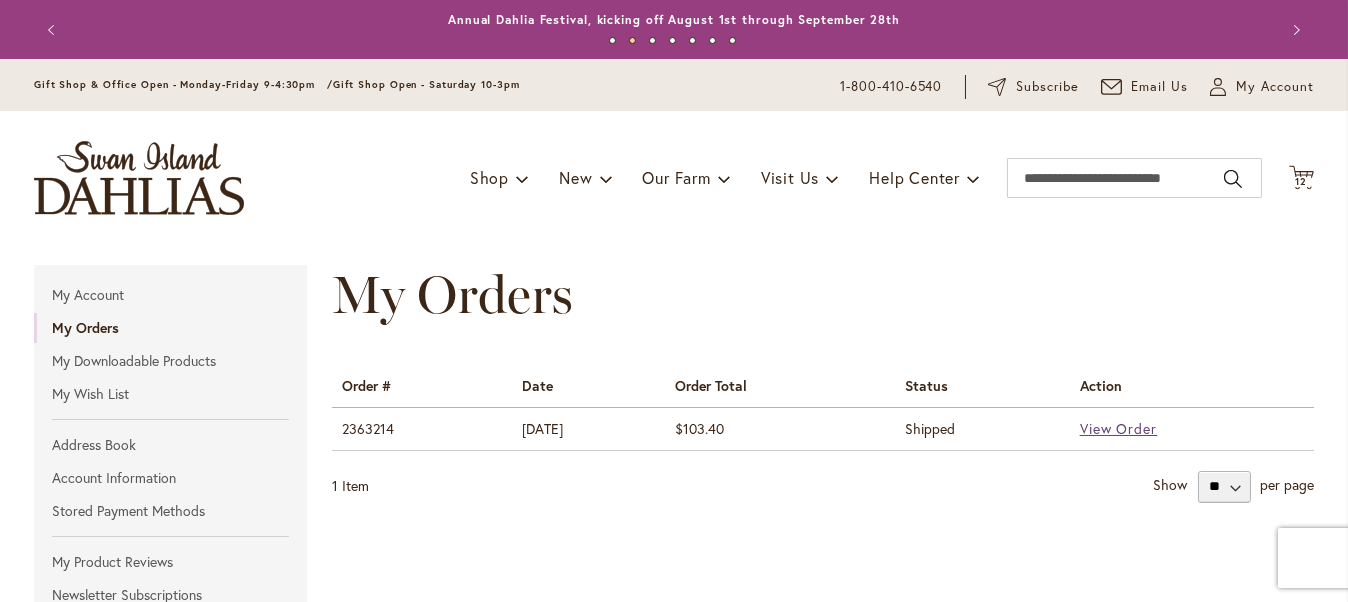 type on "**********" 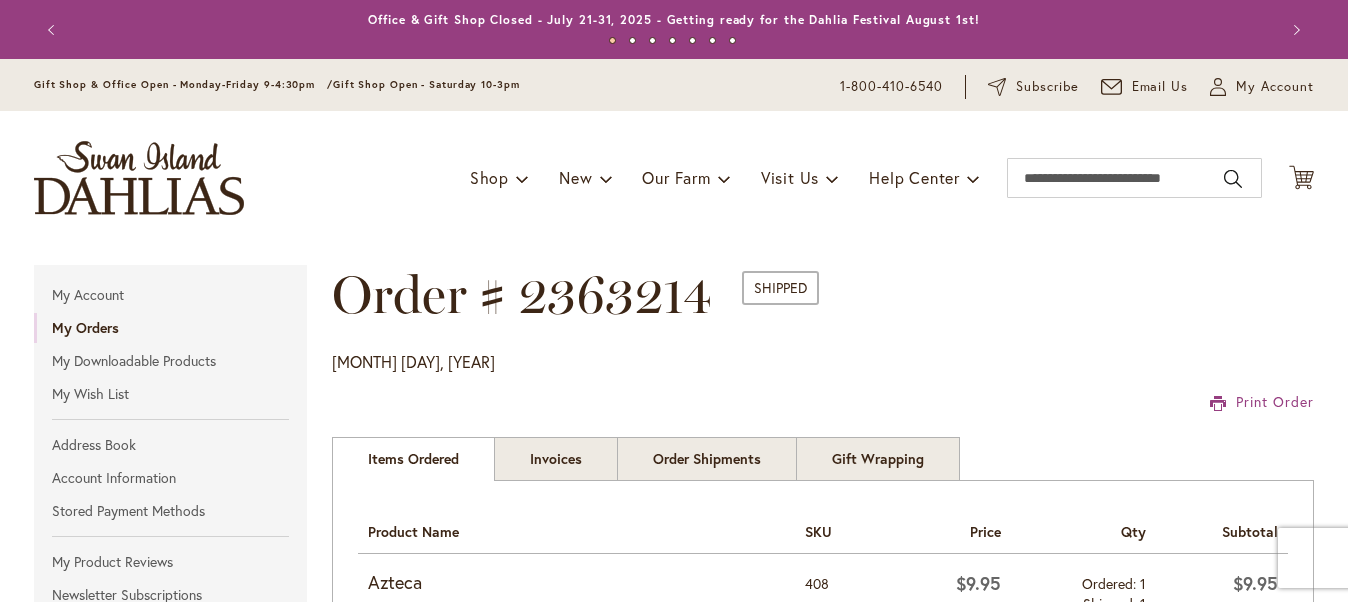 scroll, scrollTop: 0, scrollLeft: 0, axis: both 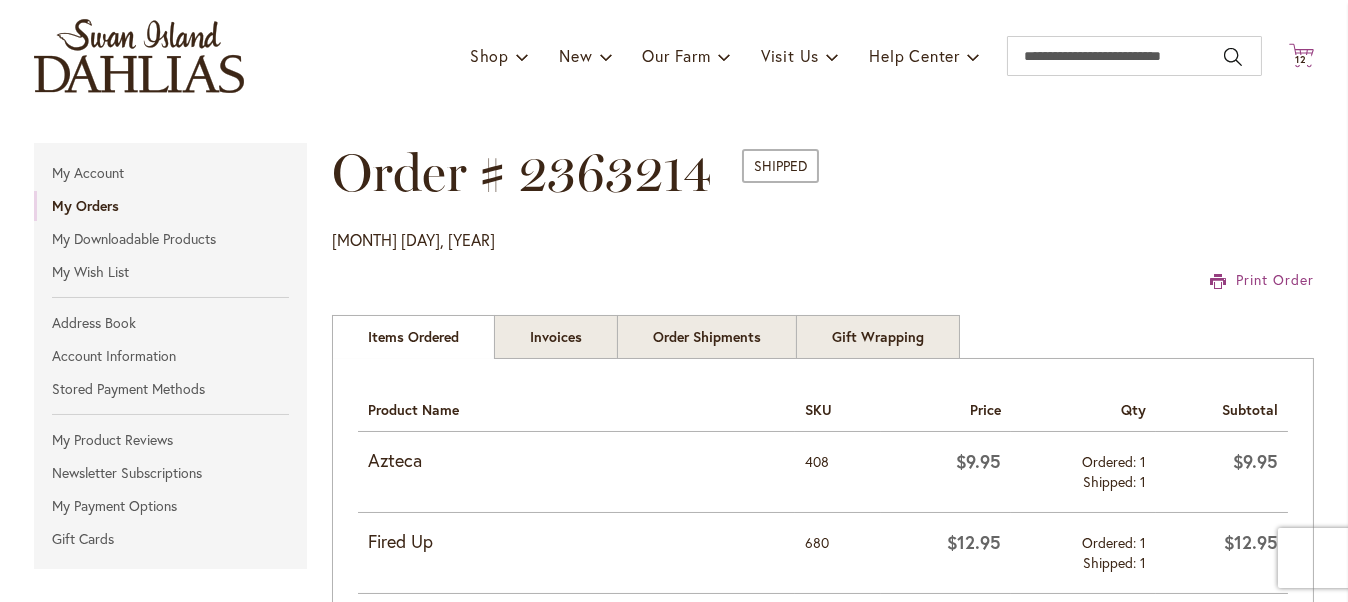 type on "**********" 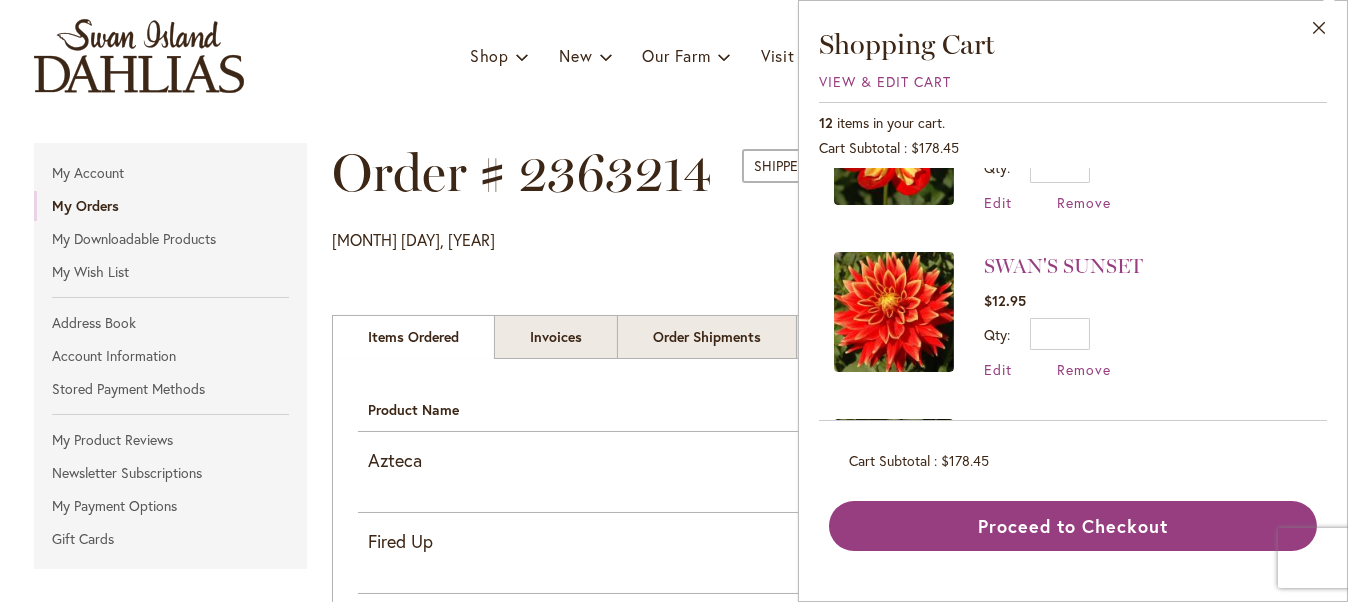 scroll, scrollTop: 432, scrollLeft: 0, axis: vertical 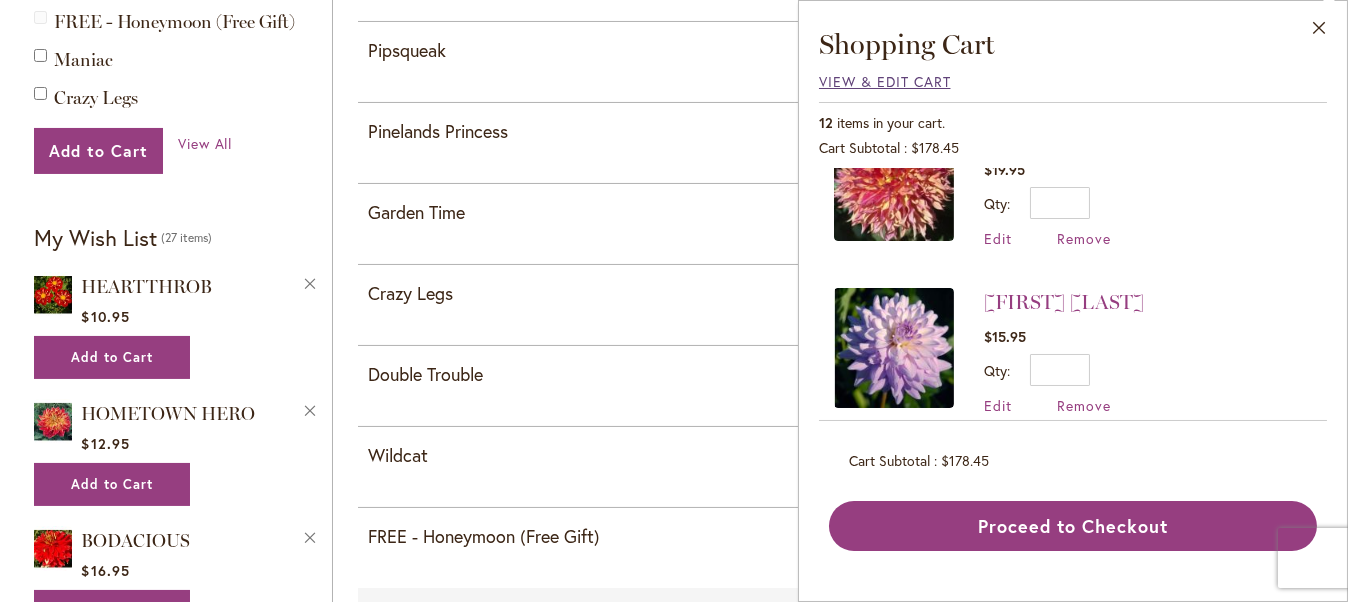 click on "View & Edit Cart" at bounding box center (885, 81) 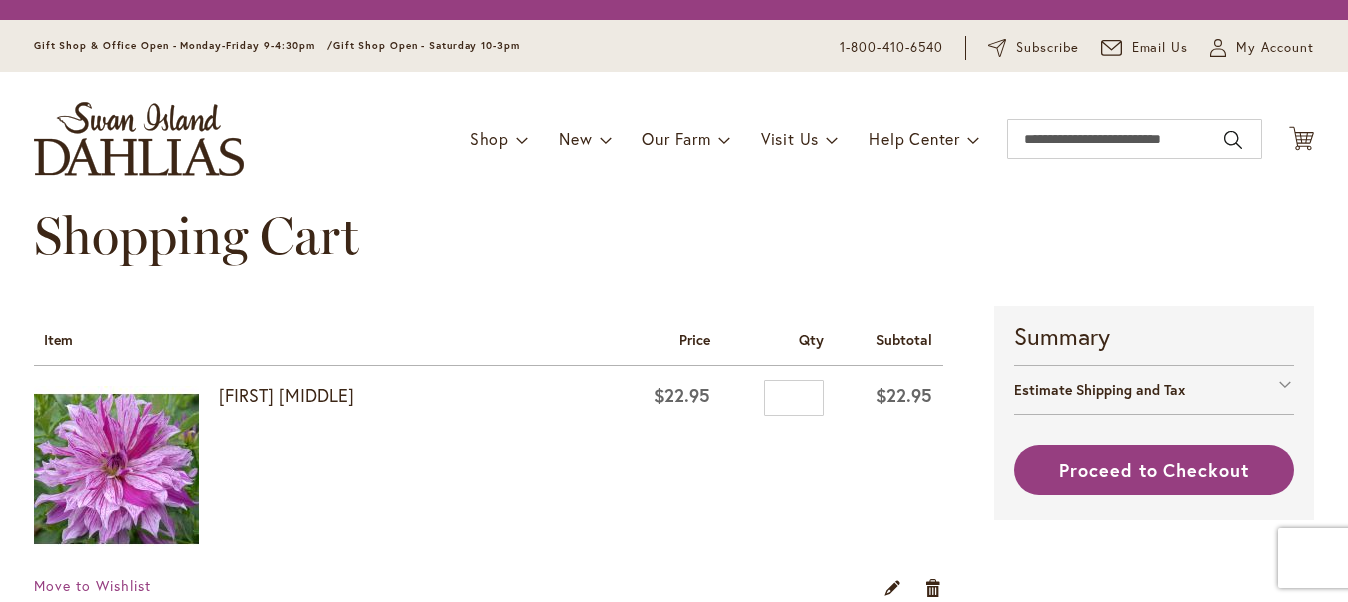 scroll, scrollTop: 0, scrollLeft: 0, axis: both 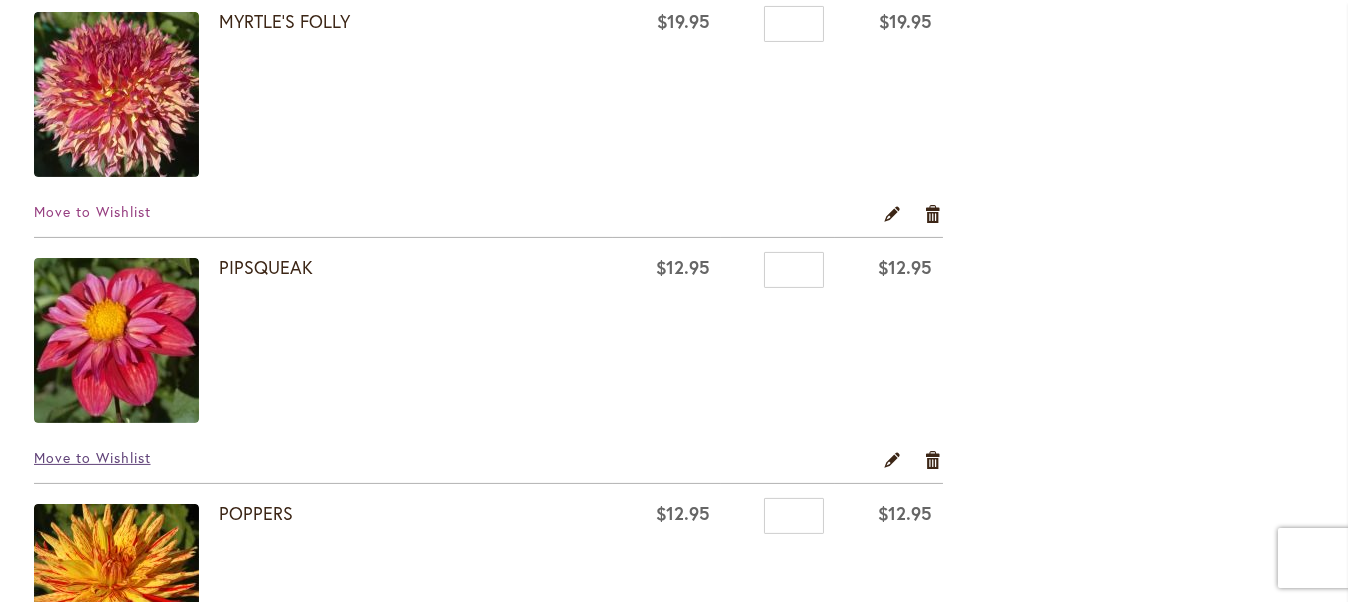 type on "**********" 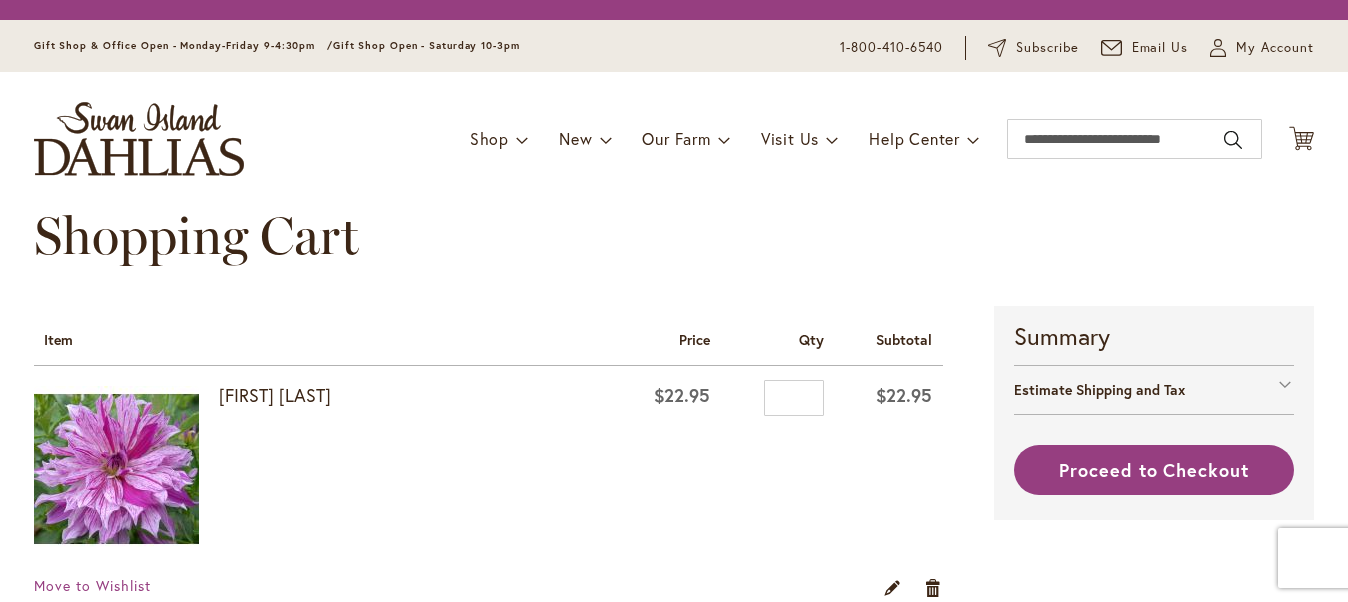 scroll, scrollTop: 0, scrollLeft: 0, axis: both 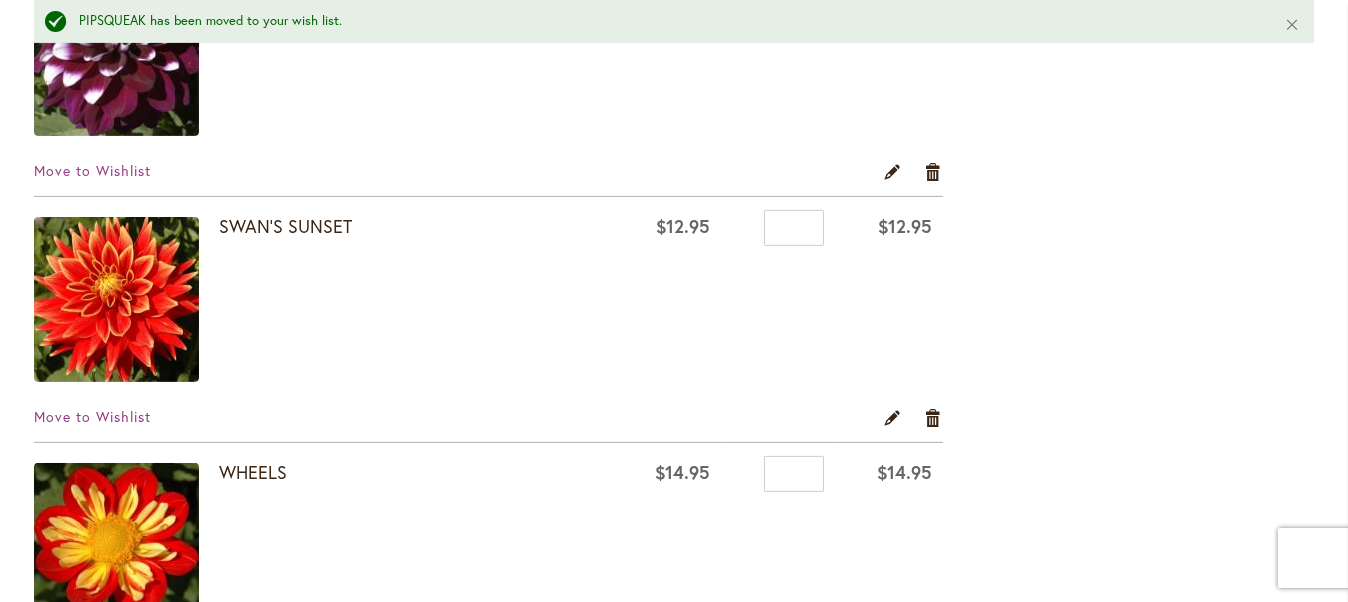 type on "**********" 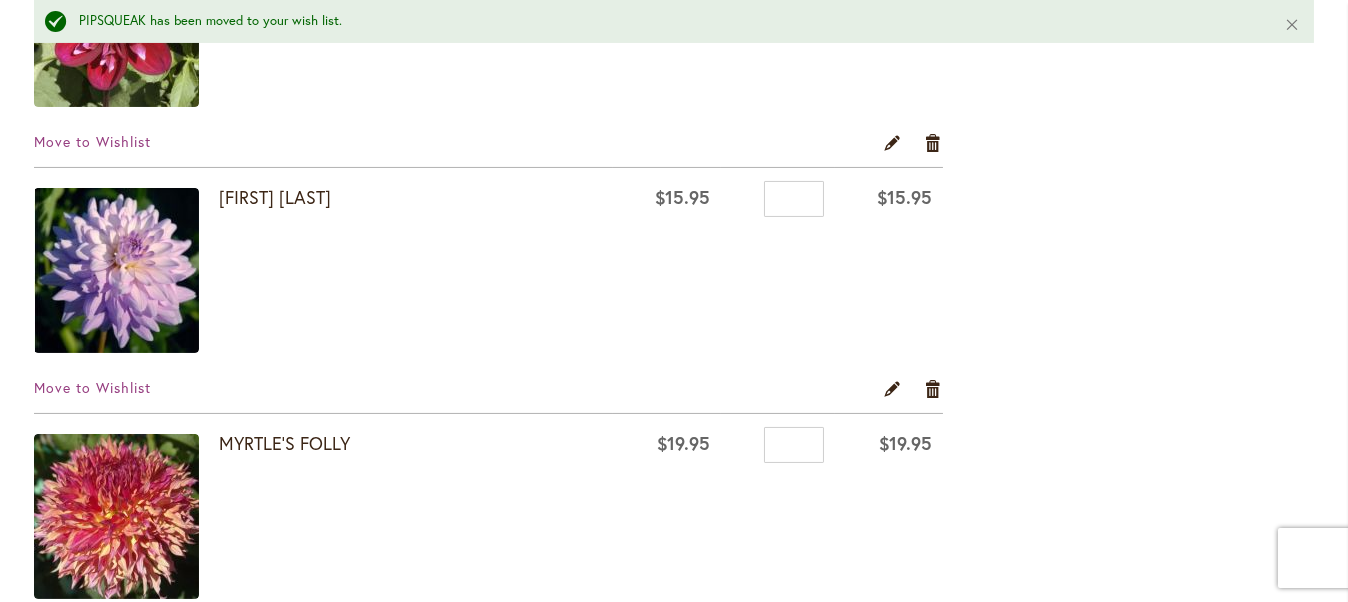 scroll, scrollTop: 1030, scrollLeft: 0, axis: vertical 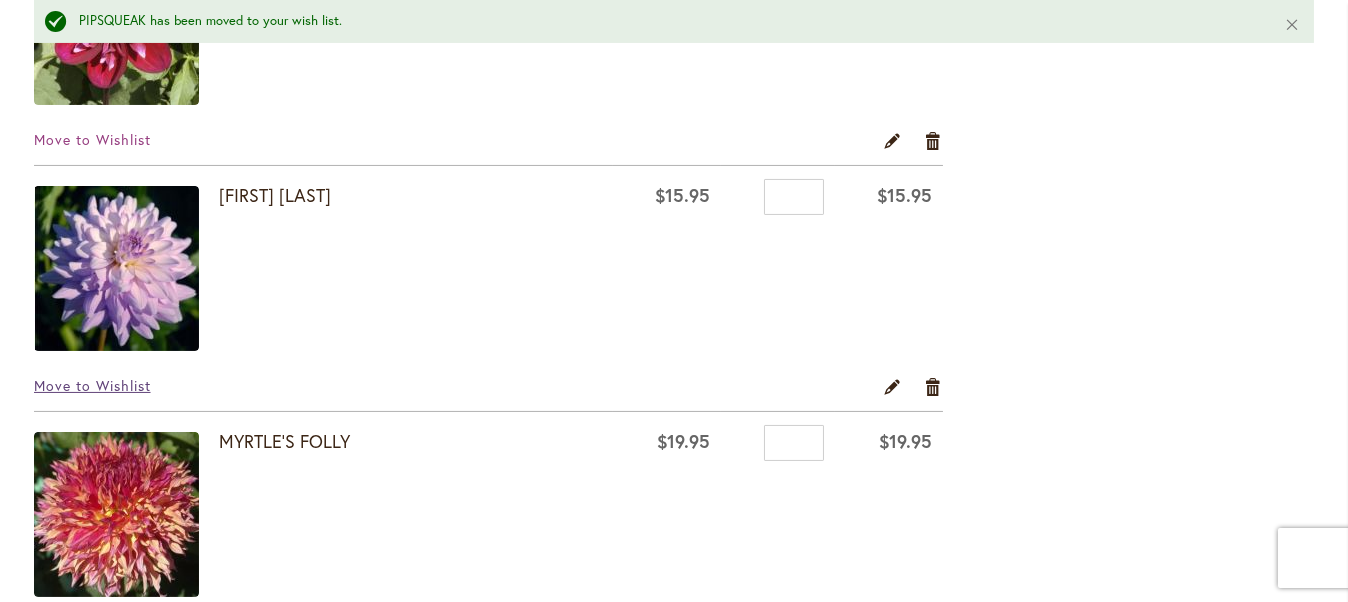click on "Move to Wishlist" at bounding box center (92, 385) 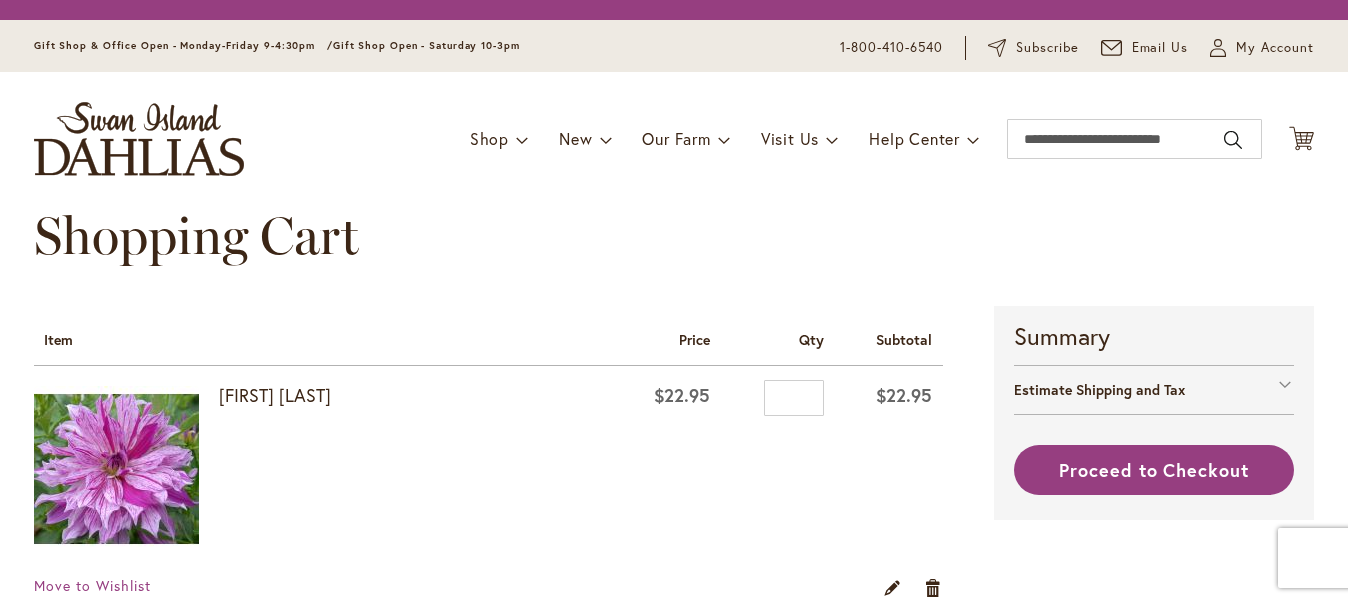 scroll, scrollTop: 0, scrollLeft: 0, axis: both 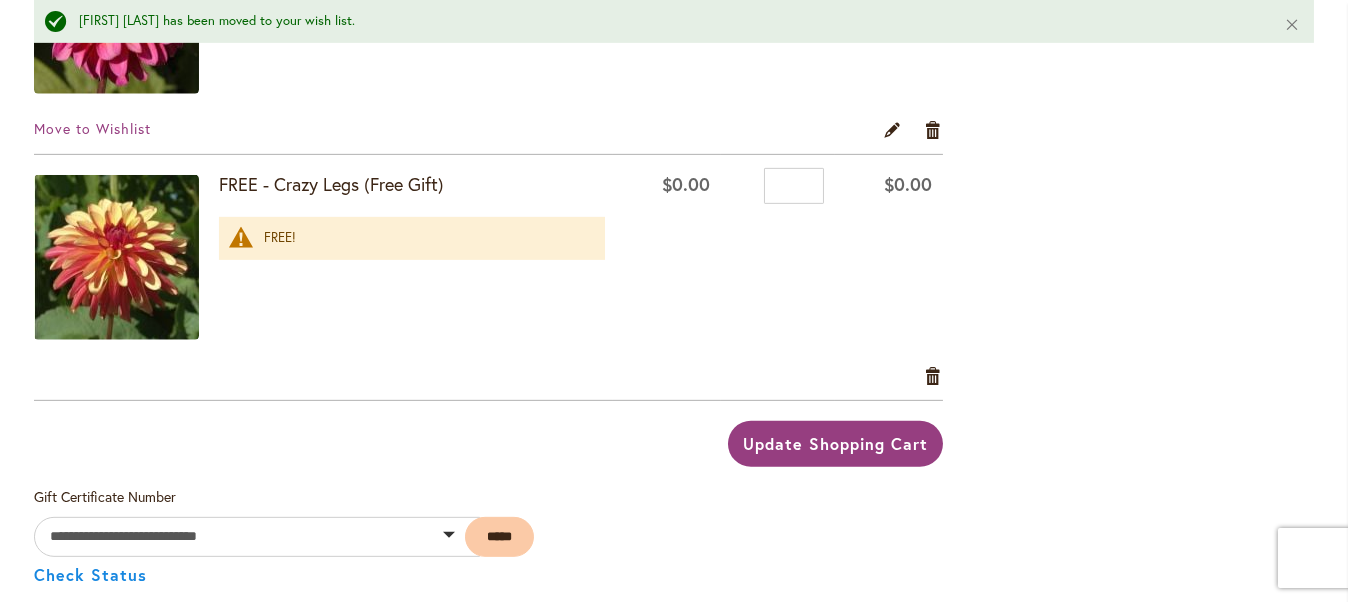 type on "**********" 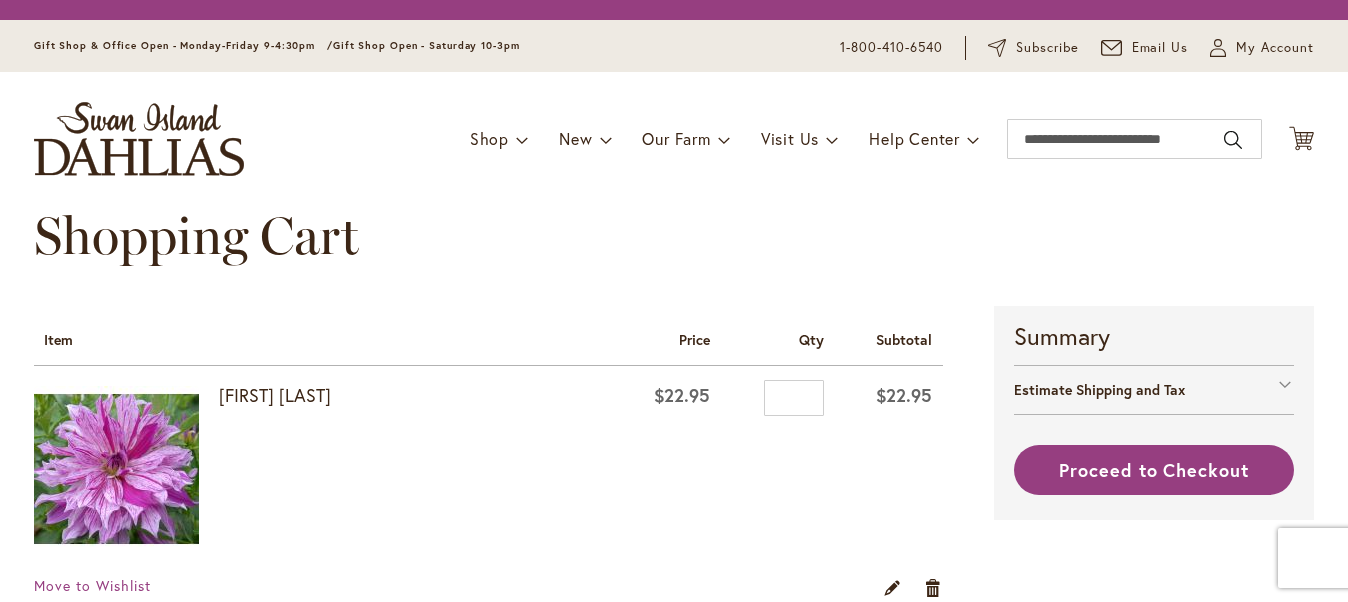 scroll, scrollTop: 0, scrollLeft: 0, axis: both 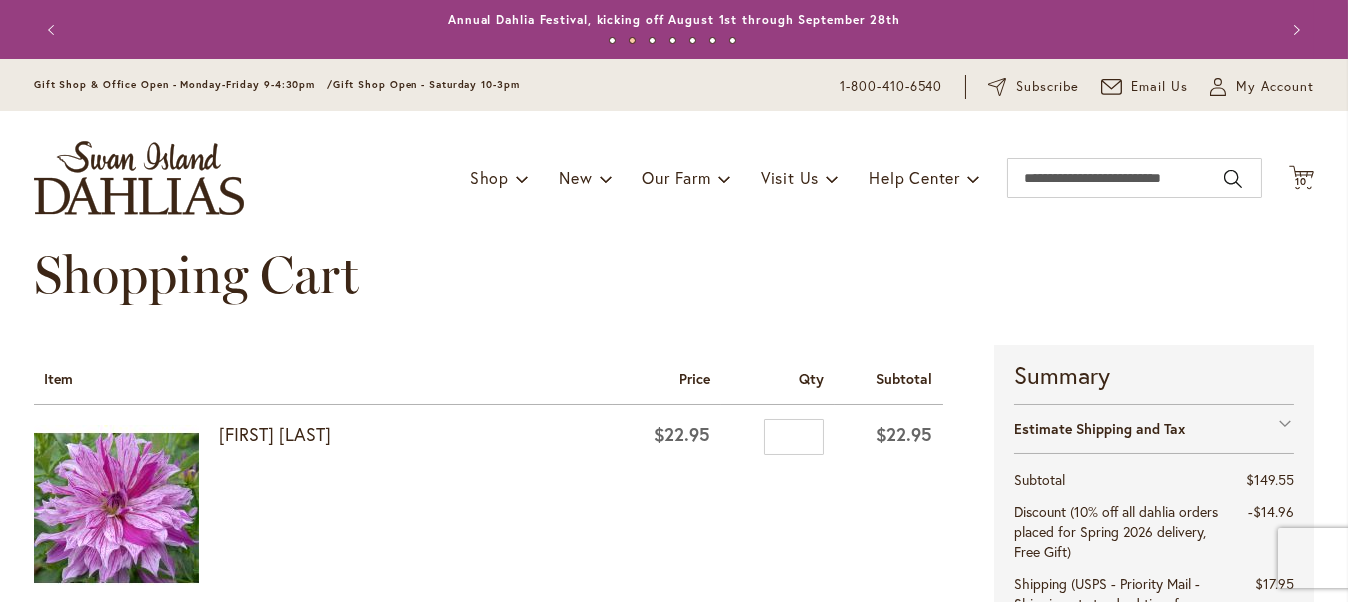 type on "**********" 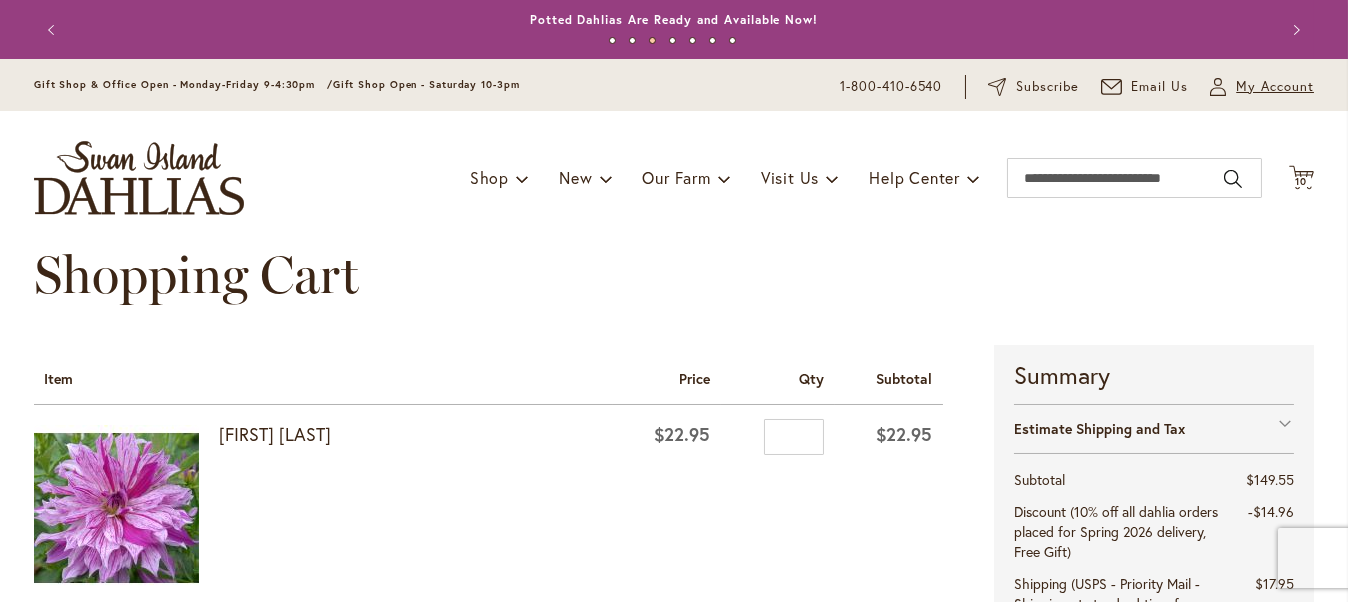 click on "My Account" at bounding box center (1275, 87) 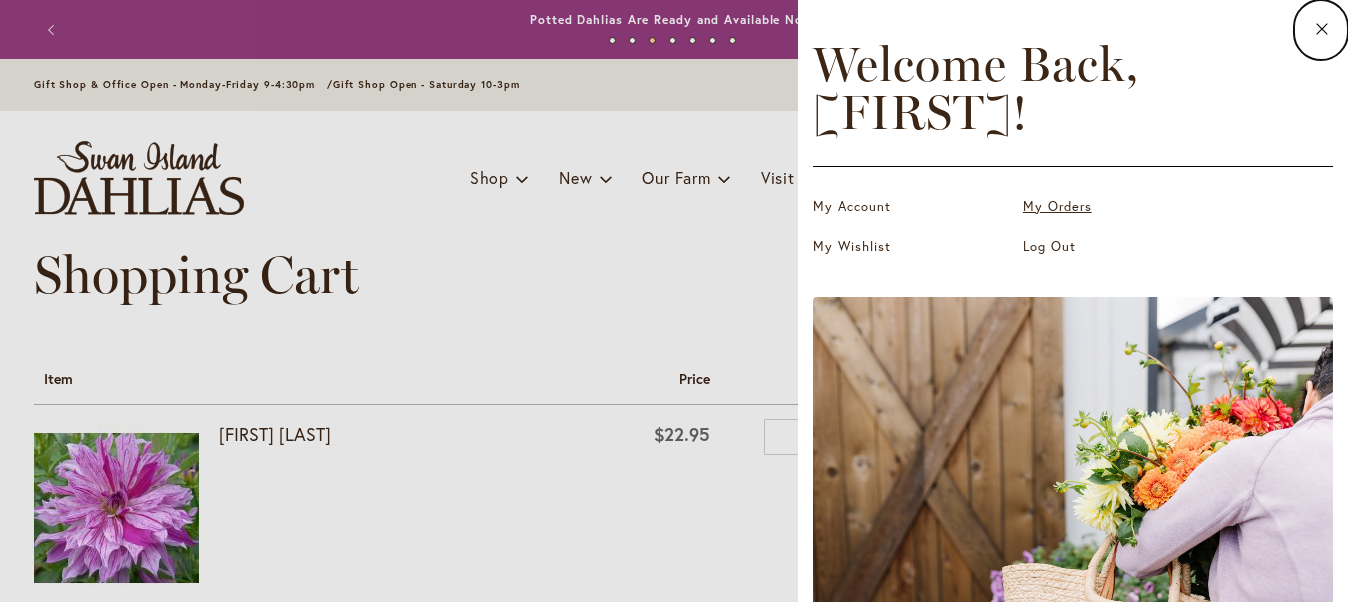 click on "My Orders" at bounding box center (1123, 207) 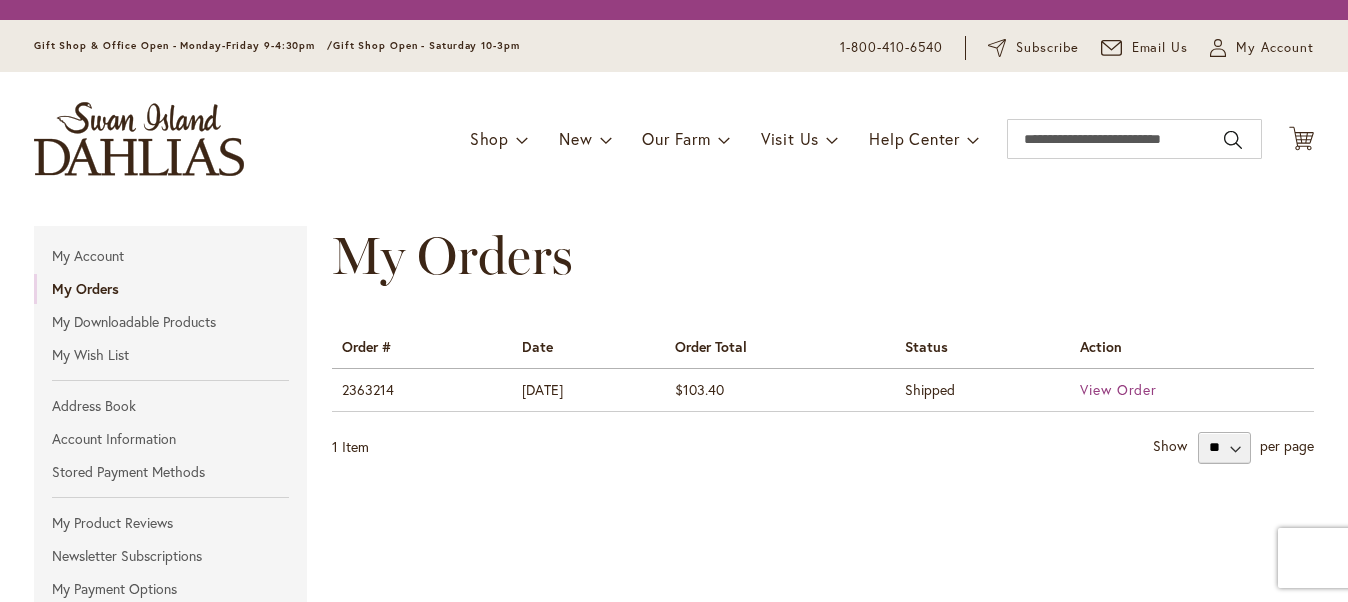 scroll, scrollTop: 0, scrollLeft: 0, axis: both 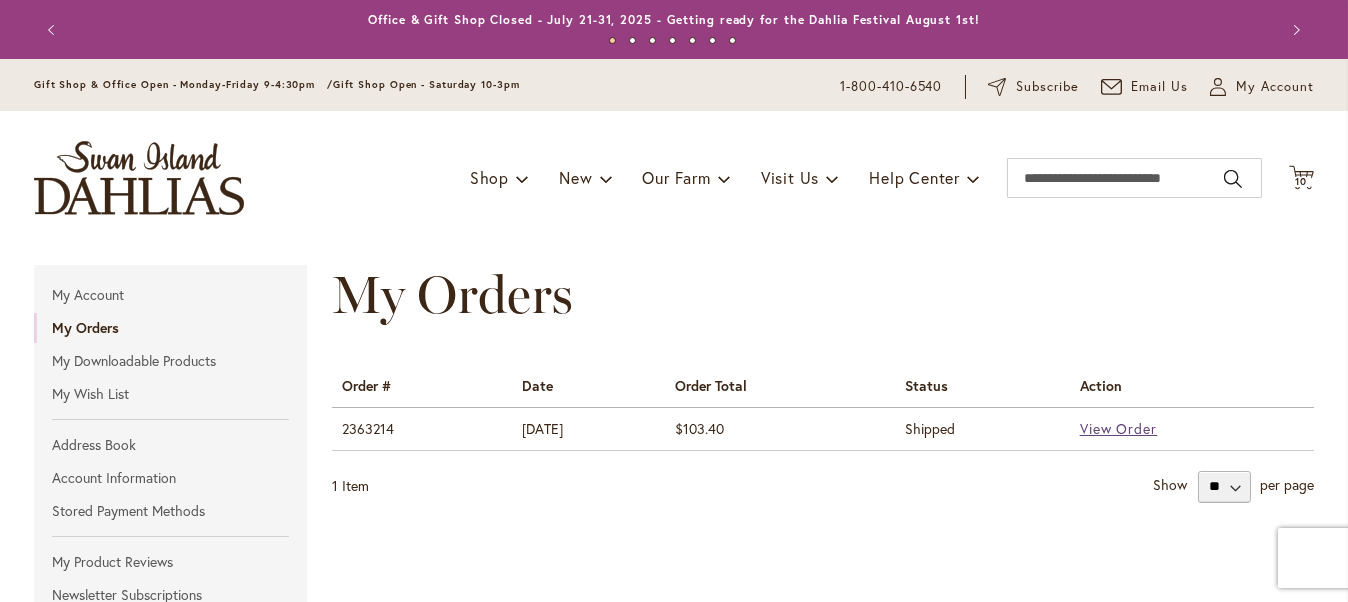 type on "**********" 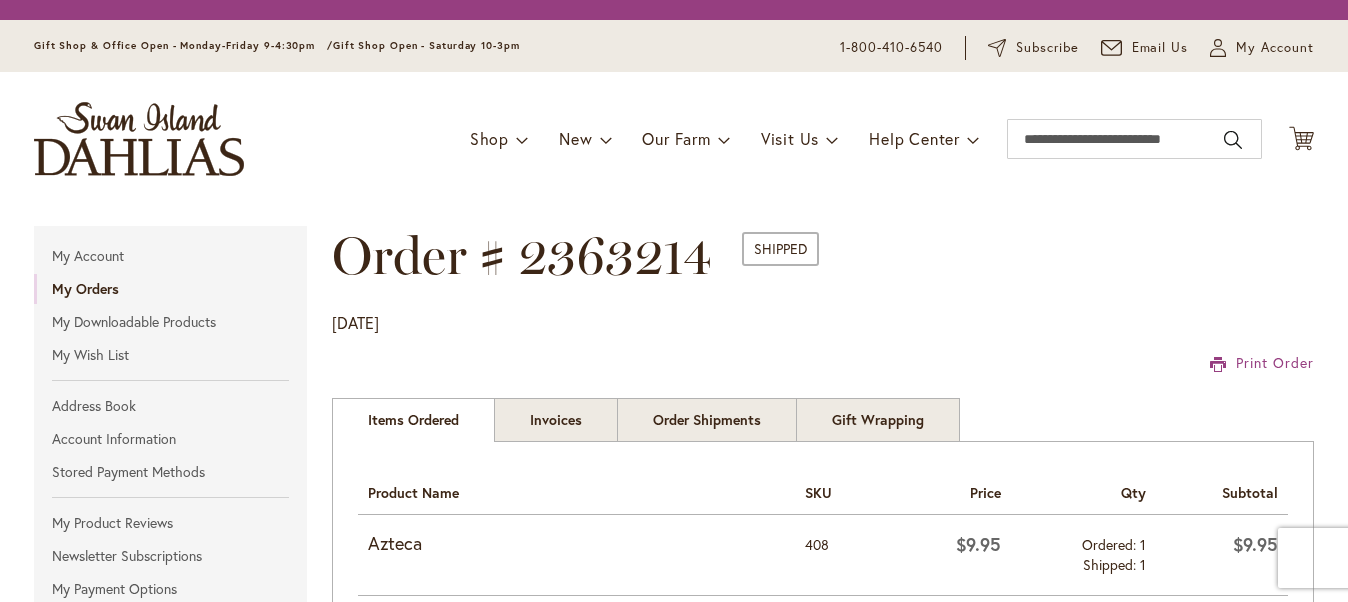 scroll, scrollTop: 0, scrollLeft: 0, axis: both 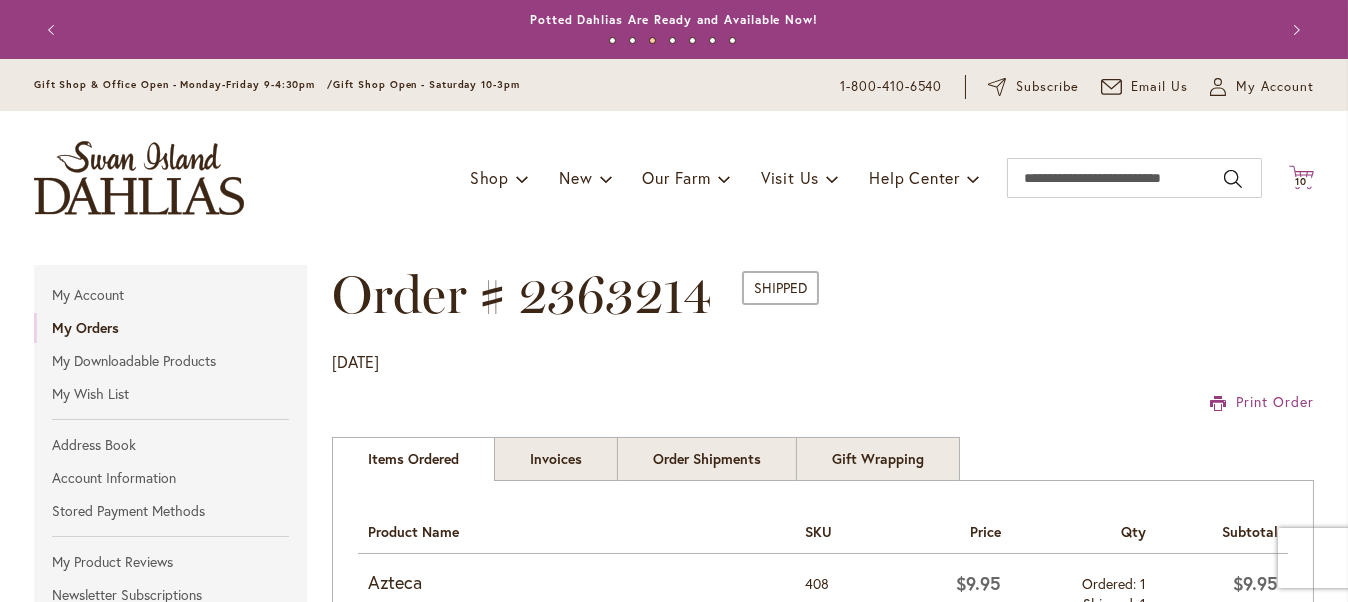 type on "**********" 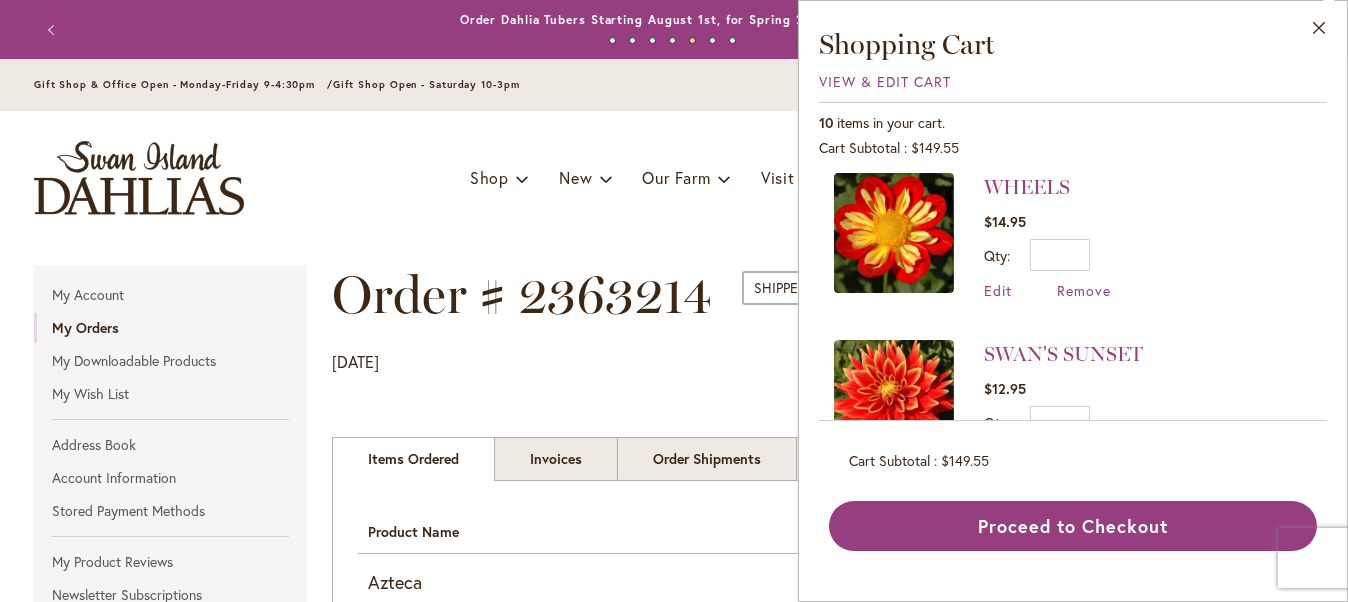 scroll, scrollTop: 0, scrollLeft: 0, axis: both 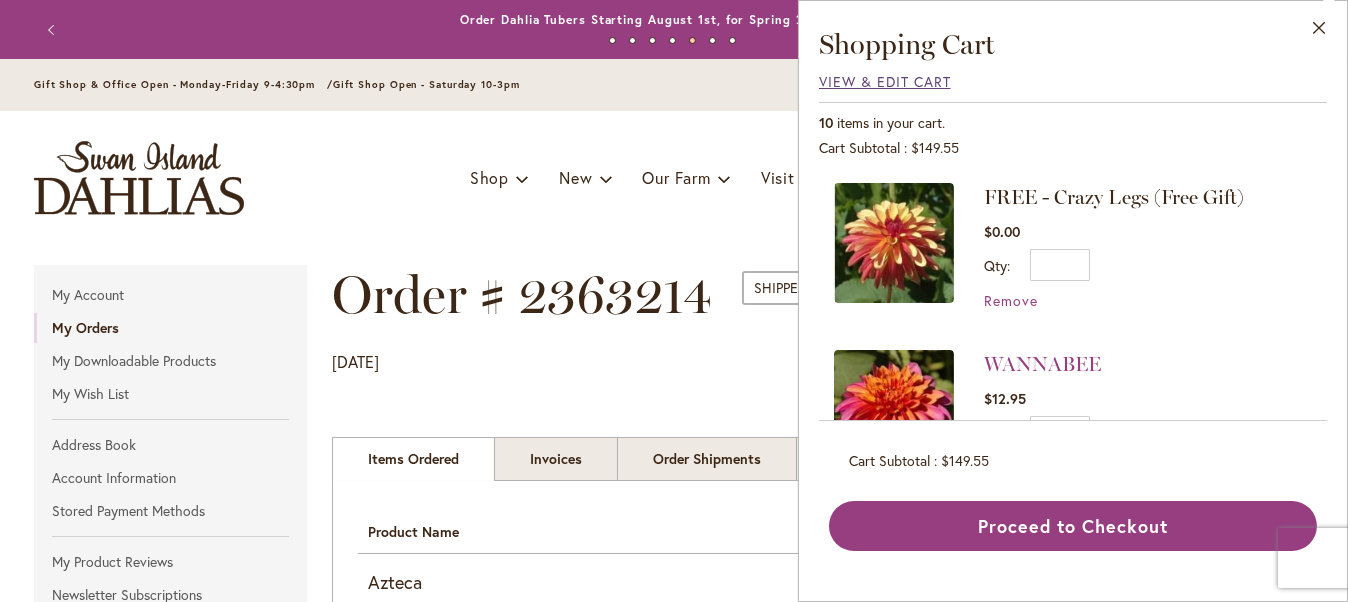 click on "View & Edit Cart" at bounding box center [885, 81] 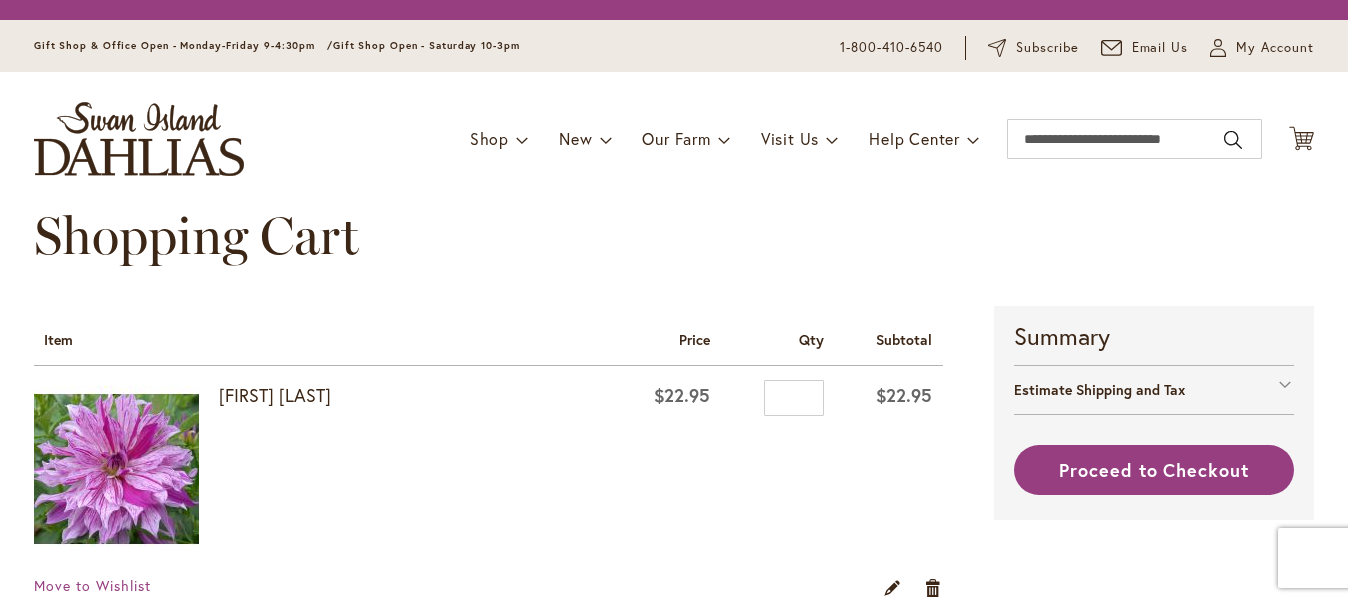scroll, scrollTop: 0, scrollLeft: 0, axis: both 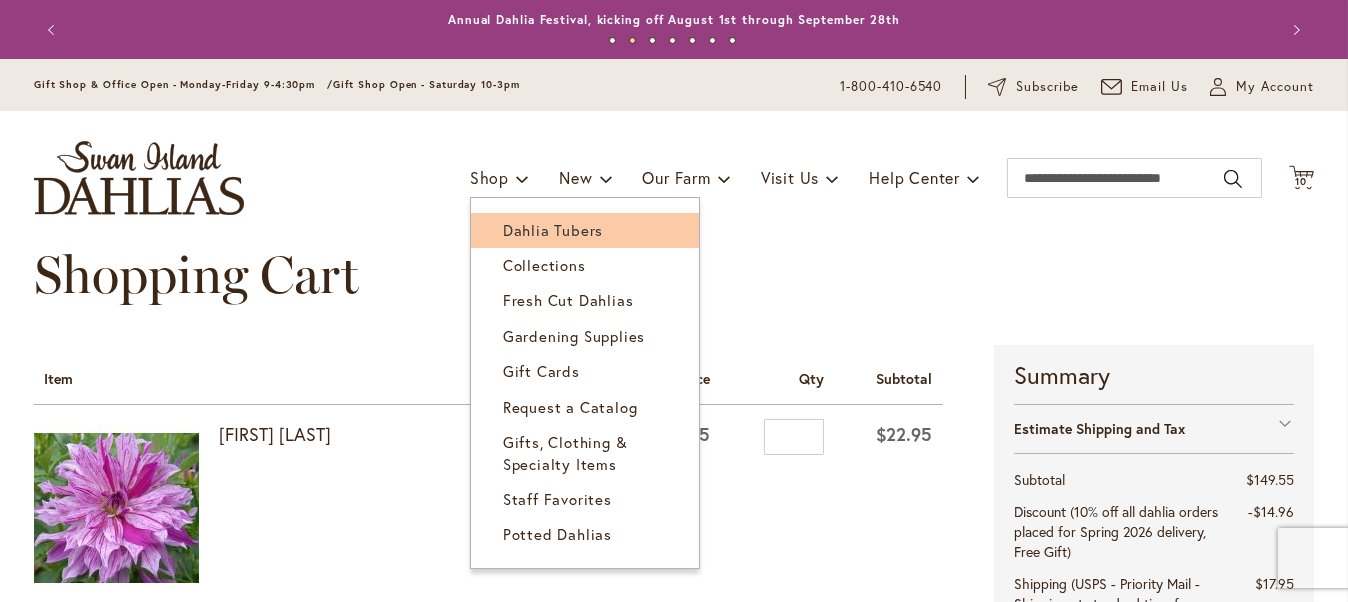 type on "**********" 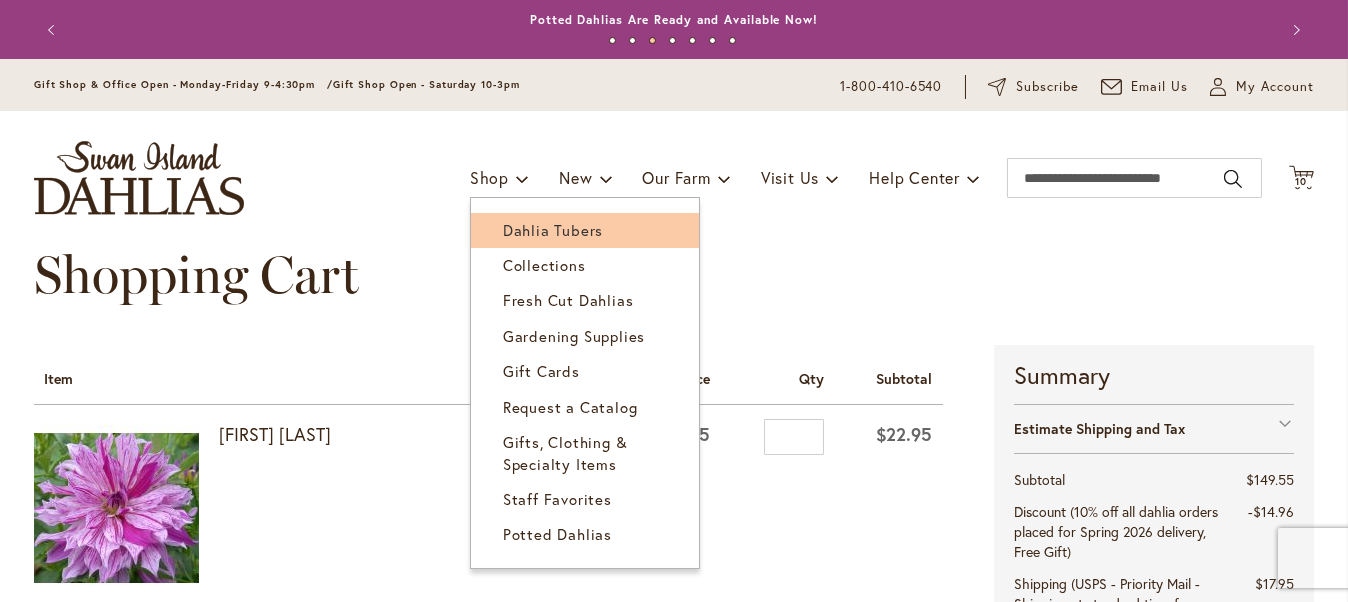 click on "Dahlia Tubers" at bounding box center [585, 230] 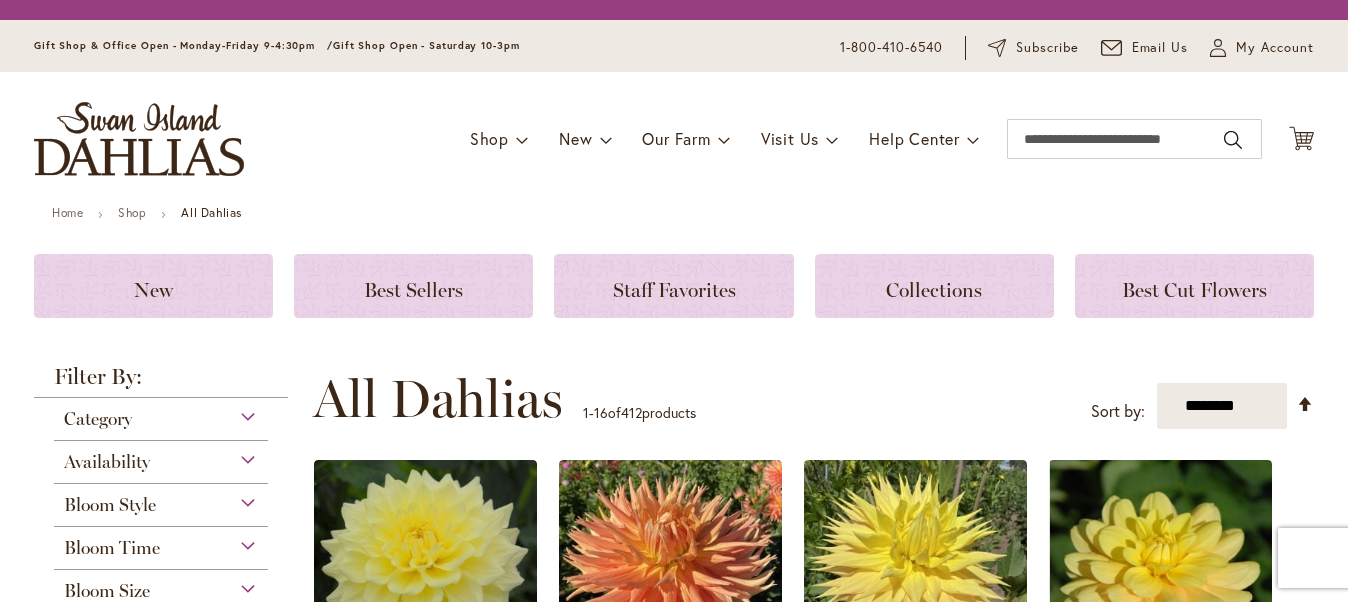 scroll, scrollTop: 0, scrollLeft: 0, axis: both 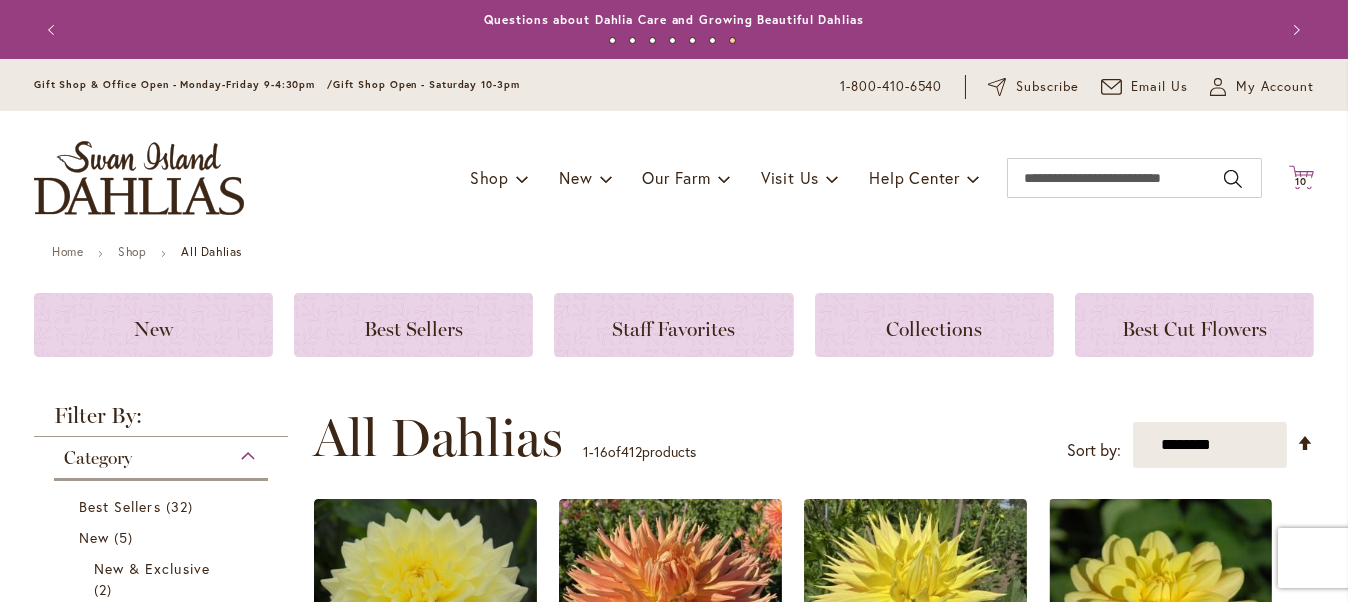 type on "**********" 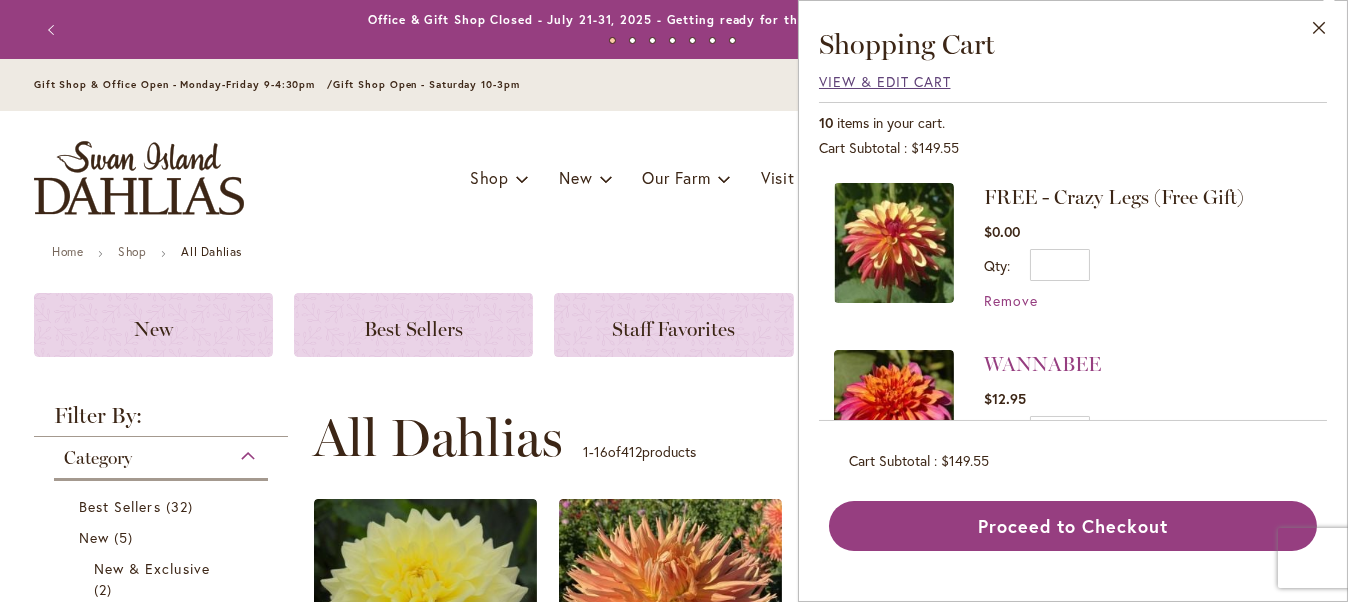 click on "View & Edit Cart" at bounding box center (885, 81) 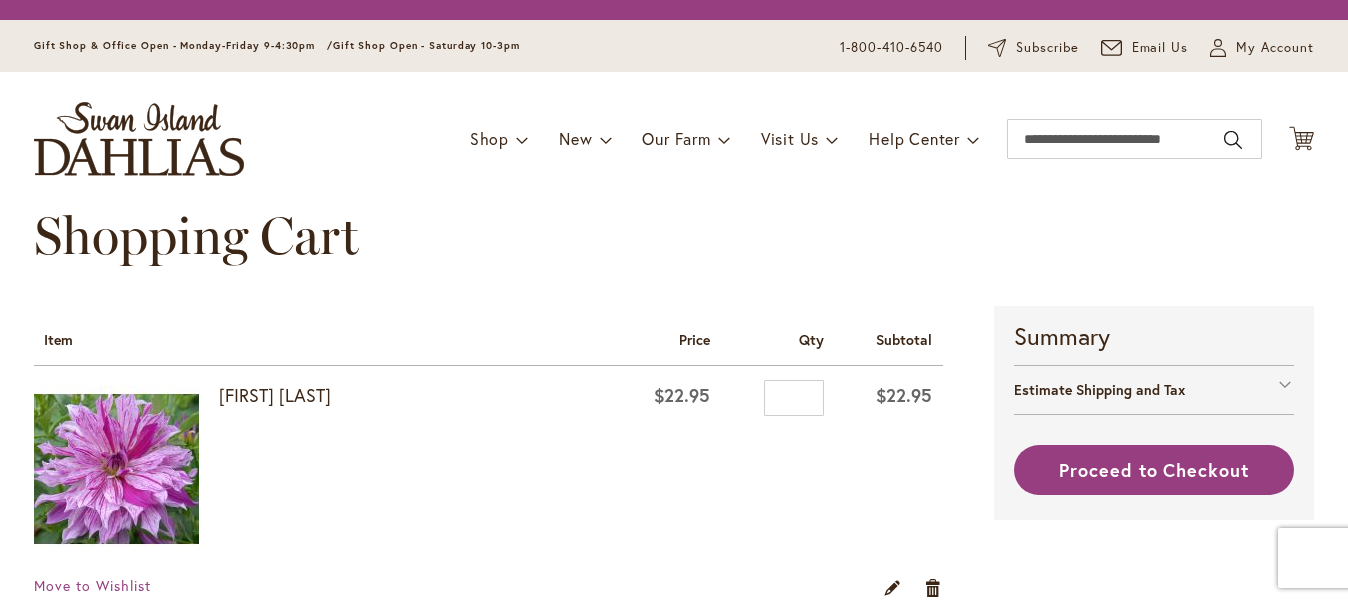 scroll, scrollTop: 0, scrollLeft: 0, axis: both 